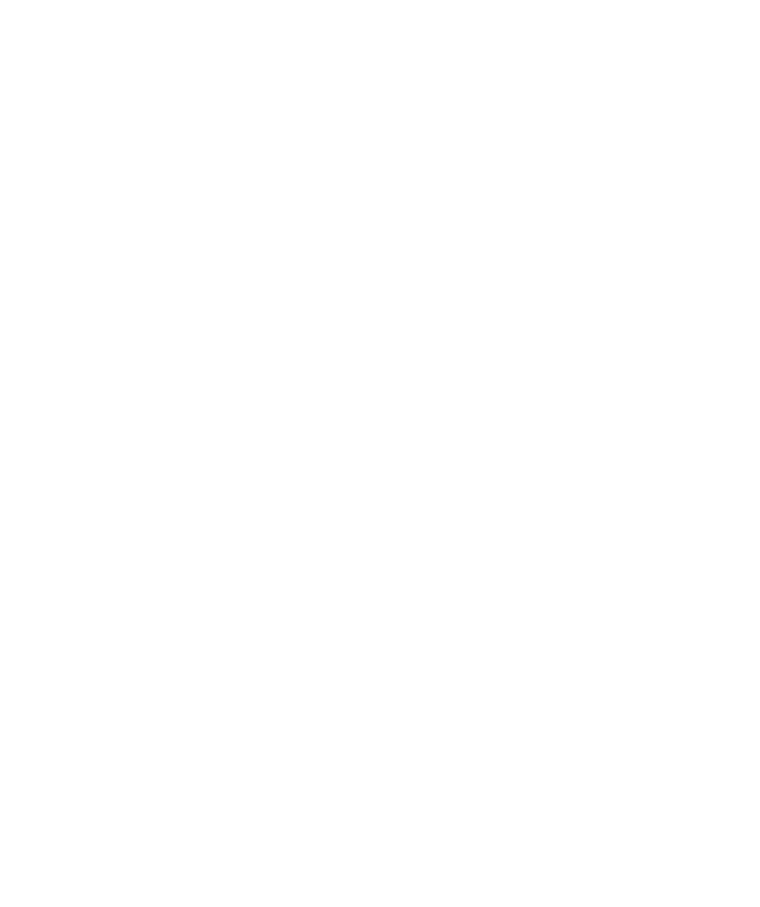 select on "*" 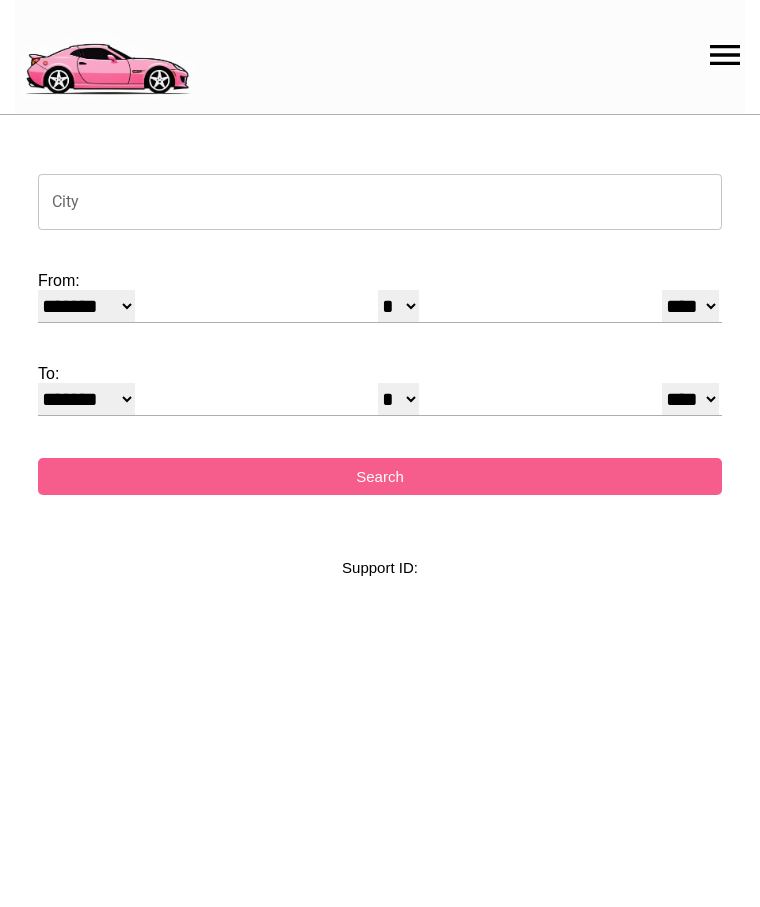 scroll, scrollTop: 0, scrollLeft: 0, axis: both 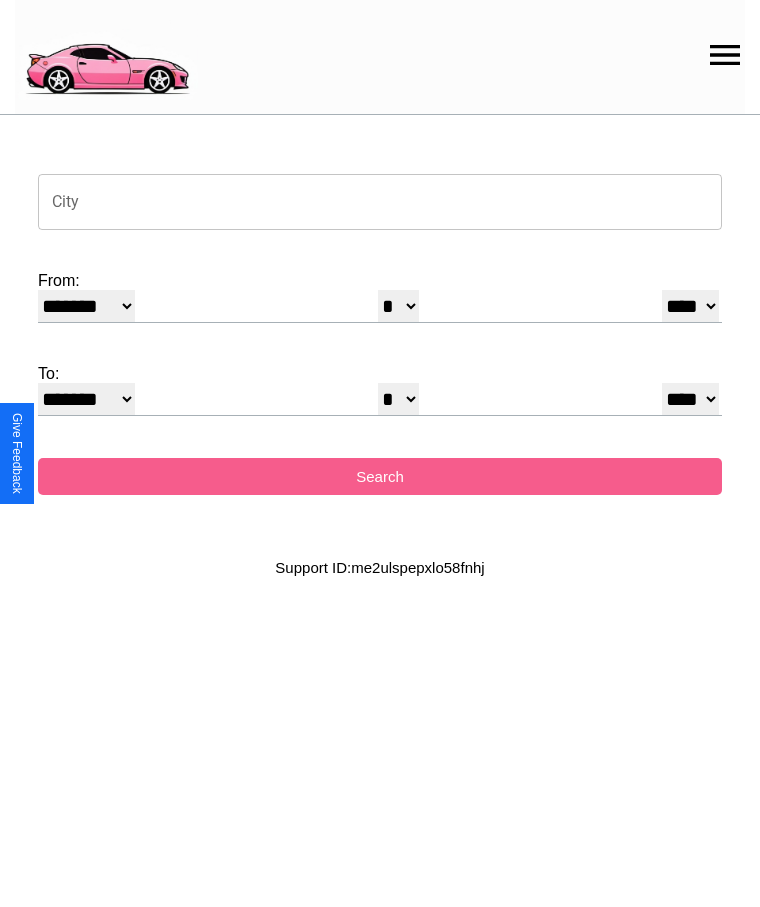 click 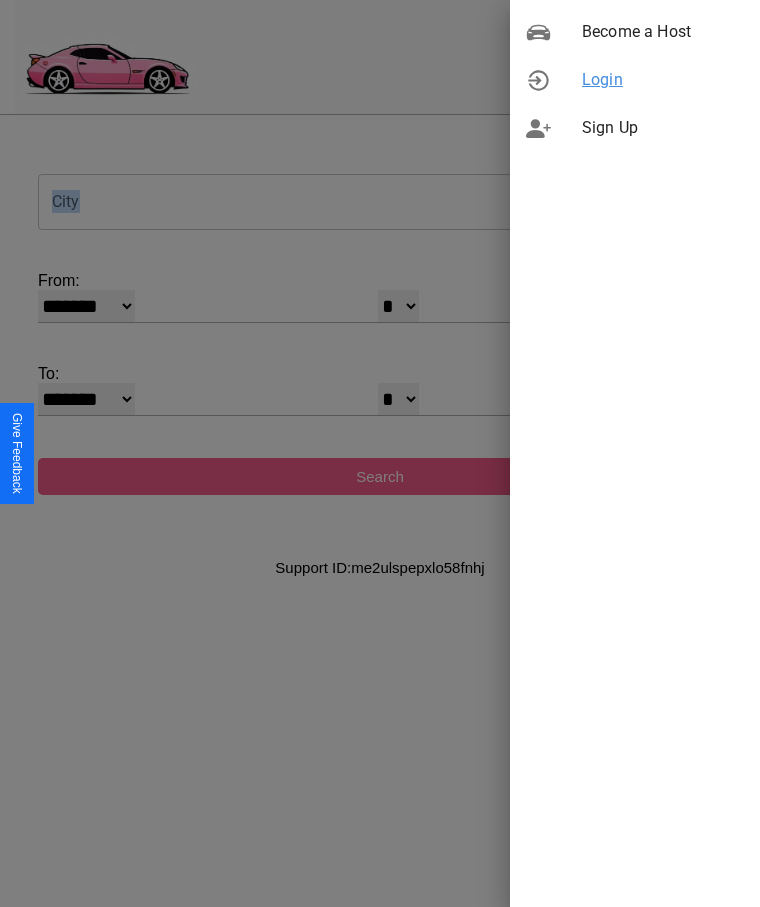 click on "Login" at bounding box center [663, 80] 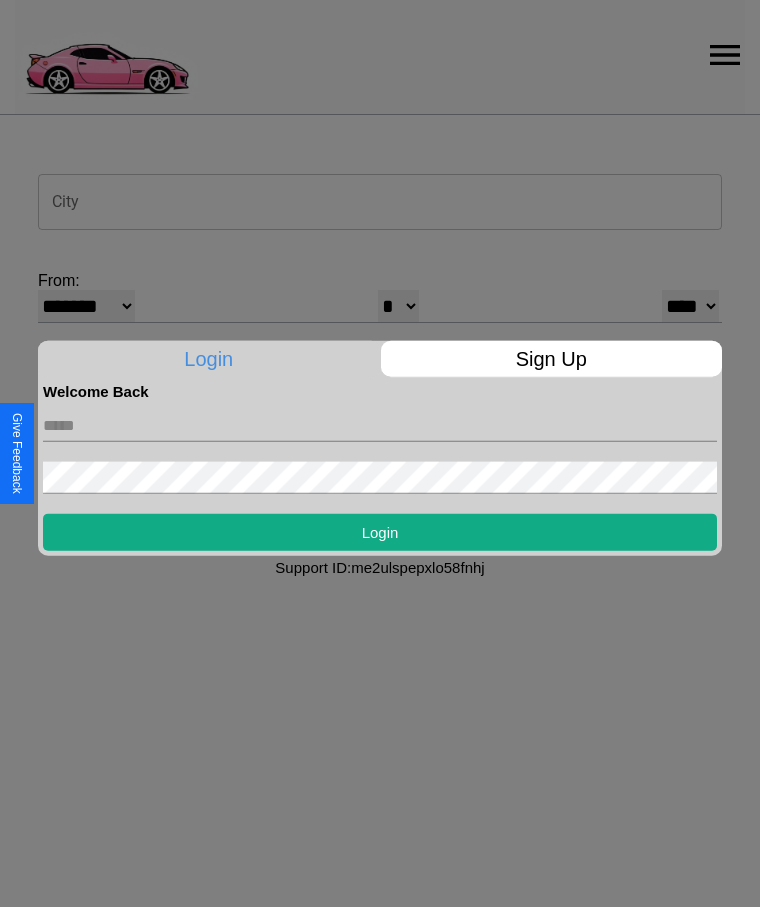 click at bounding box center (380, 425) 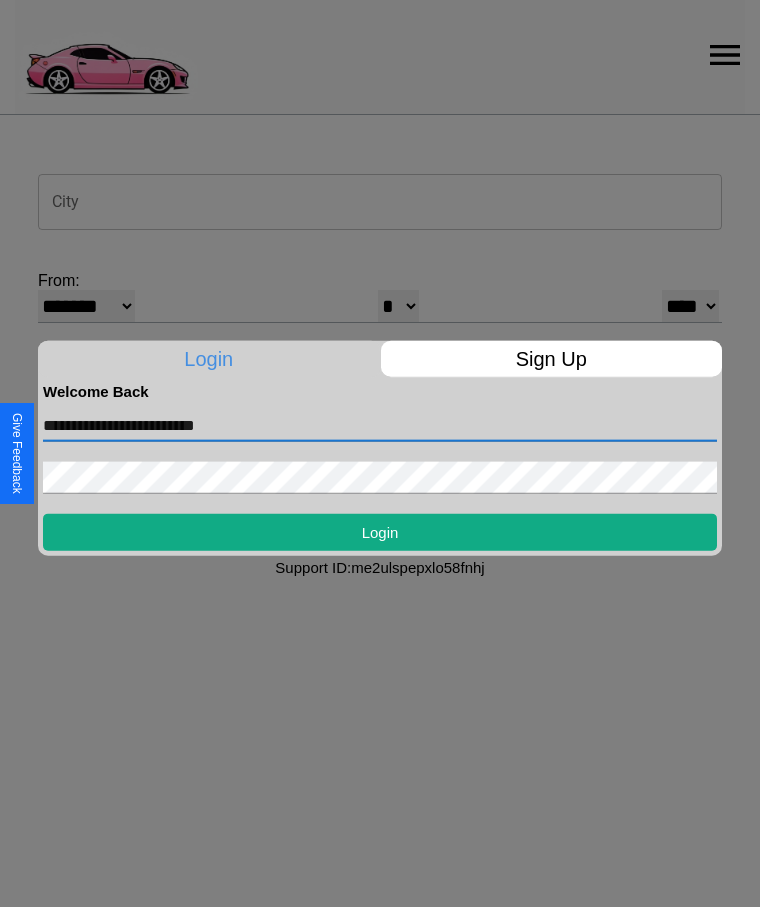 type on "**********" 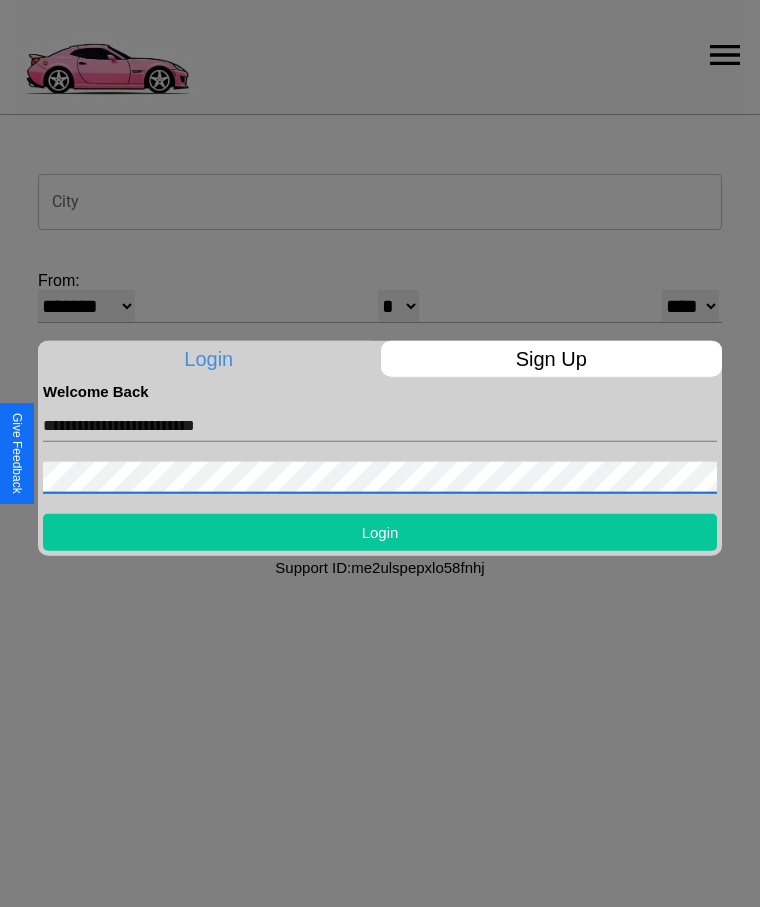 click on "Login" at bounding box center [380, 531] 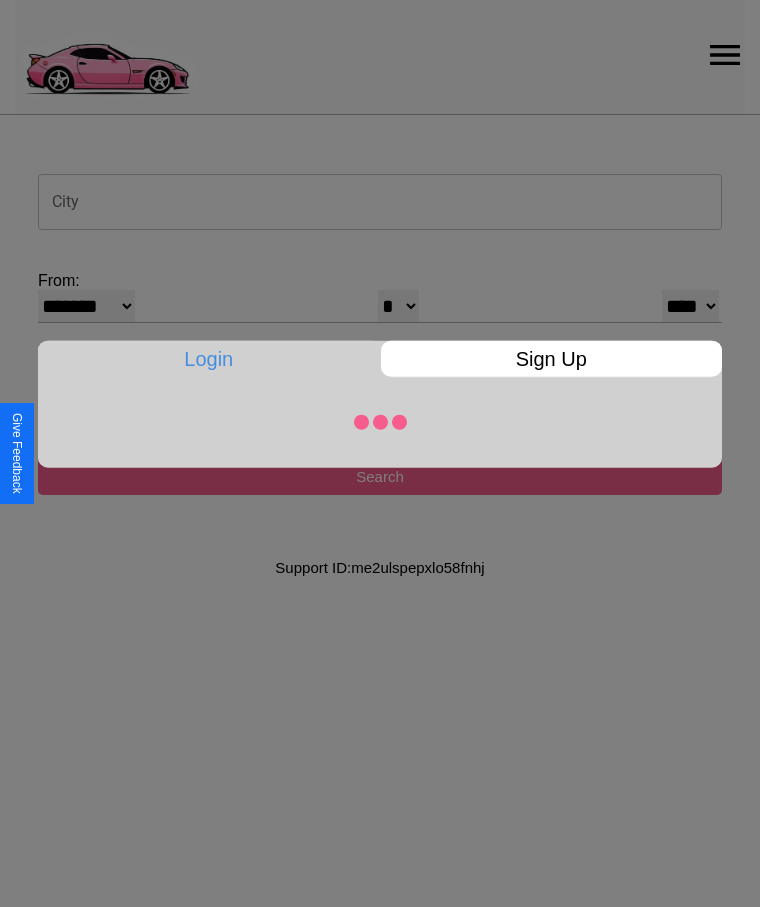 select on "*" 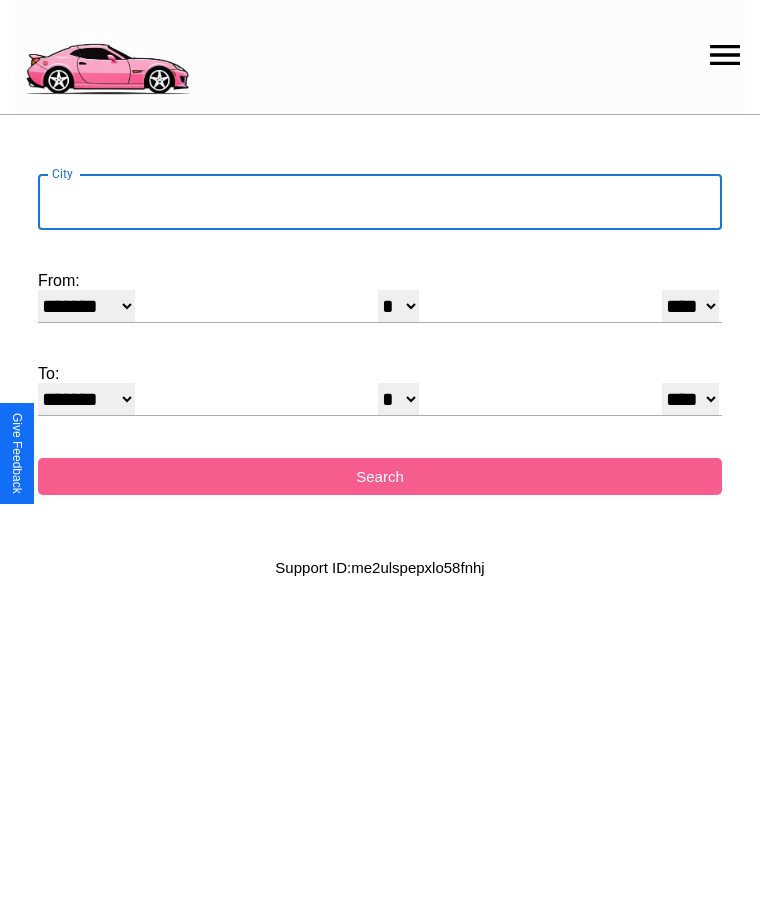 click on "City" at bounding box center (380, 202) 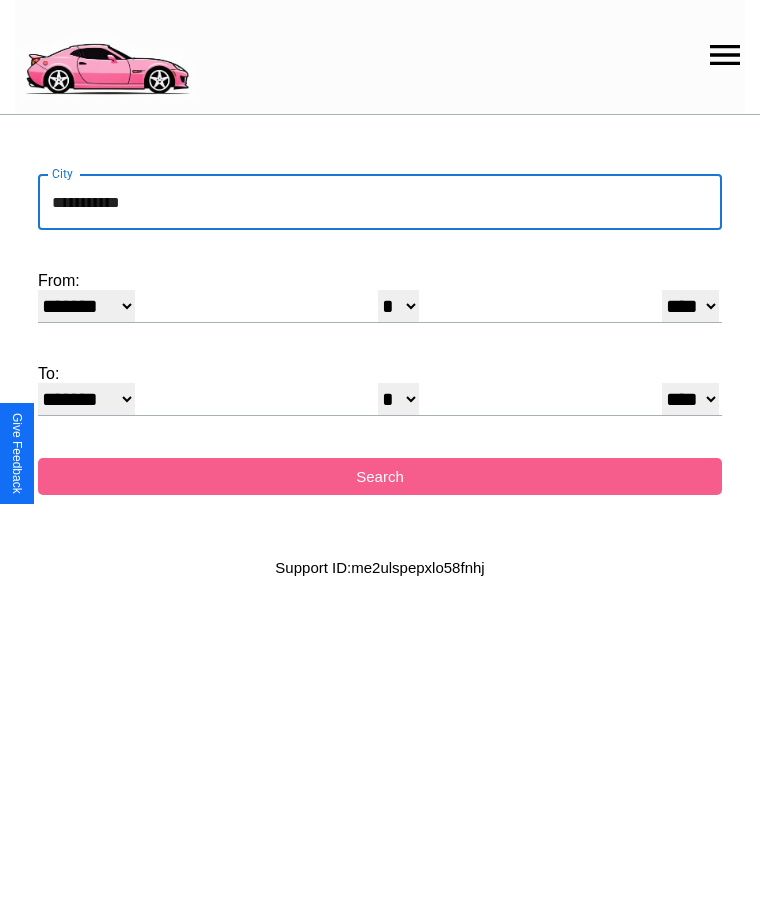 type on "**********" 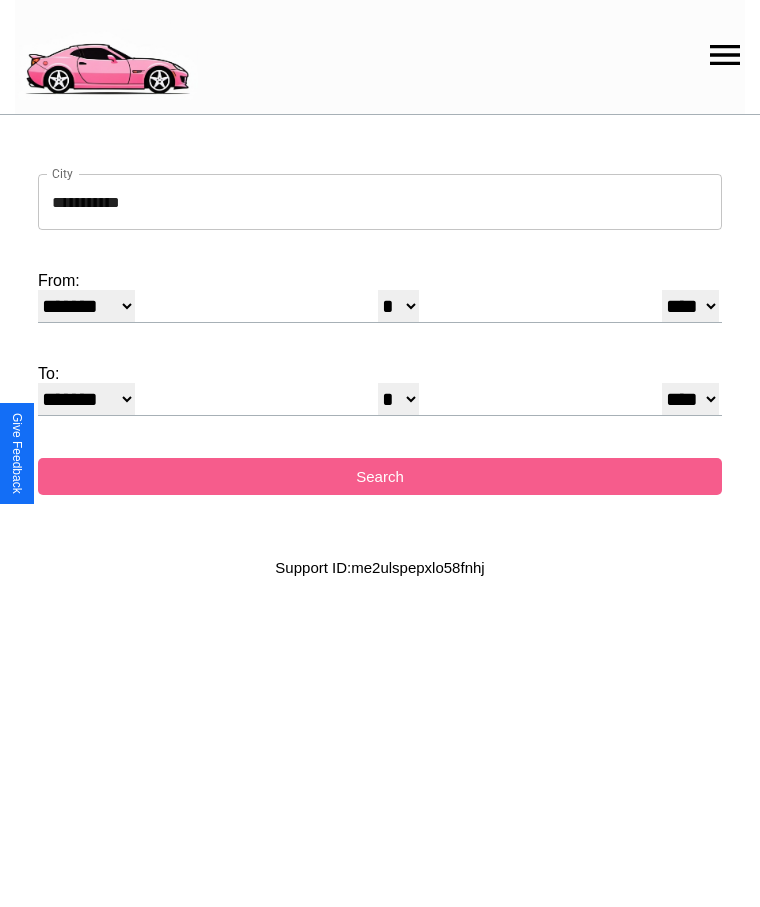 click on "******* ******** ***** ***** *** **** **** ****** ********* ******* ******** ********" at bounding box center [86, 306] 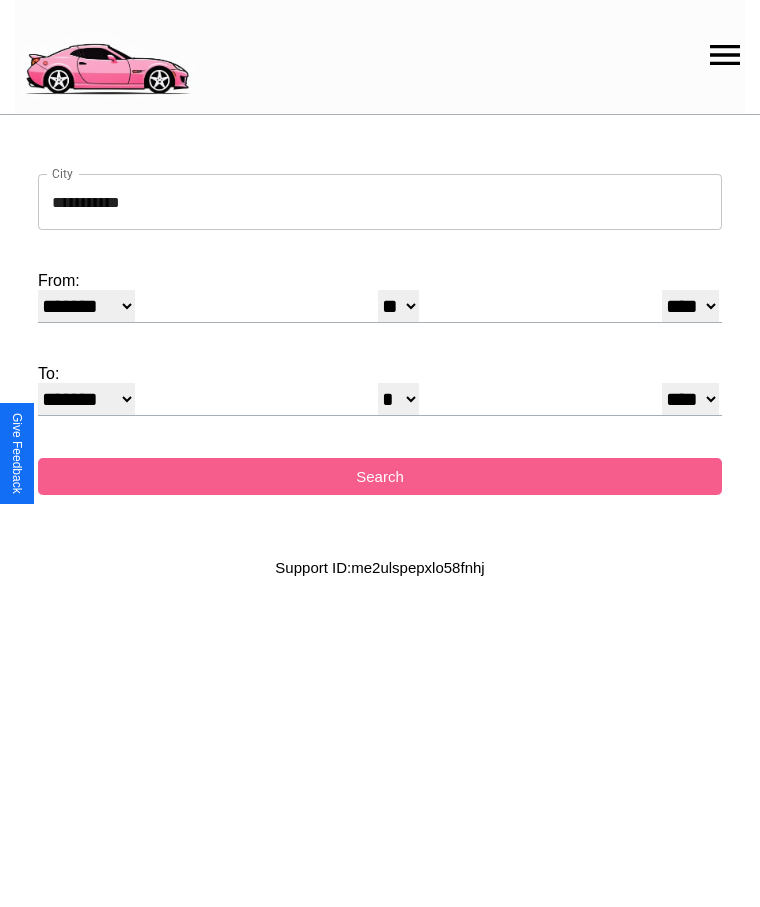 click on "**** **** **** **** **** **** **** **** **** ****" at bounding box center (690, 306) 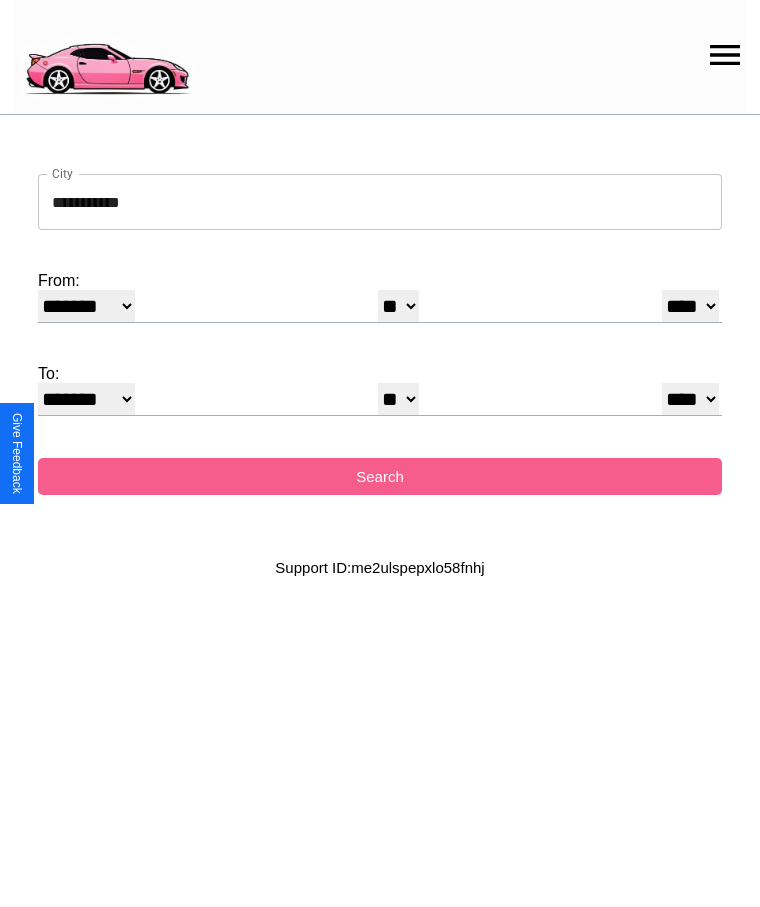 click on "* * * * * * * * * ** ** ** ** ** ** ** ** ** ** ** ** ** ** ** ** ** ** ** ** **" at bounding box center (398, 399) 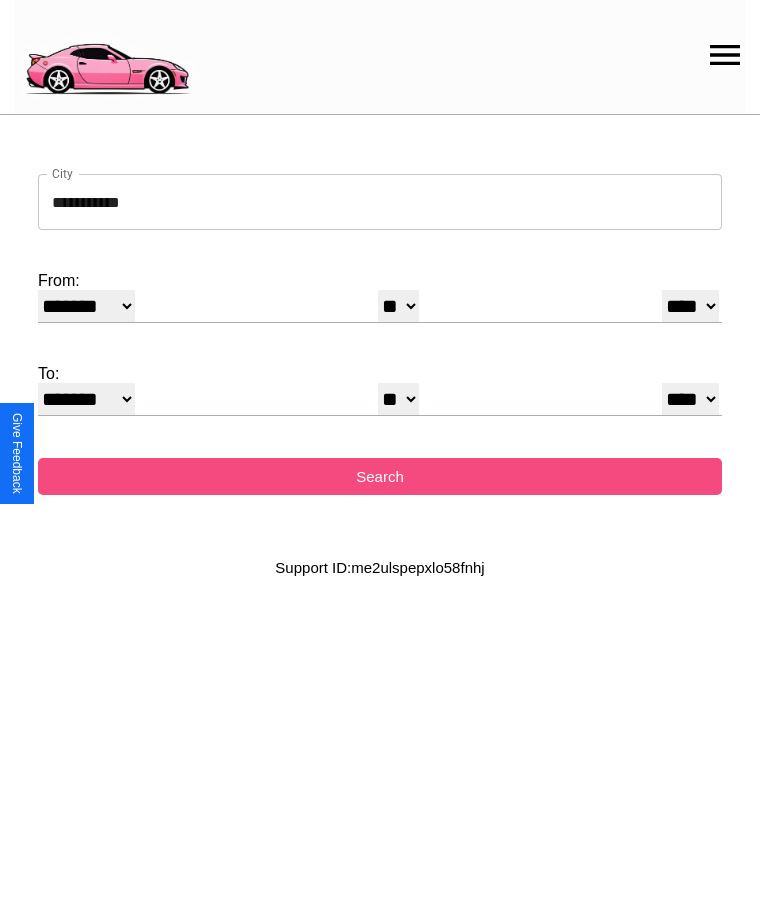 click on "Search" at bounding box center [380, 476] 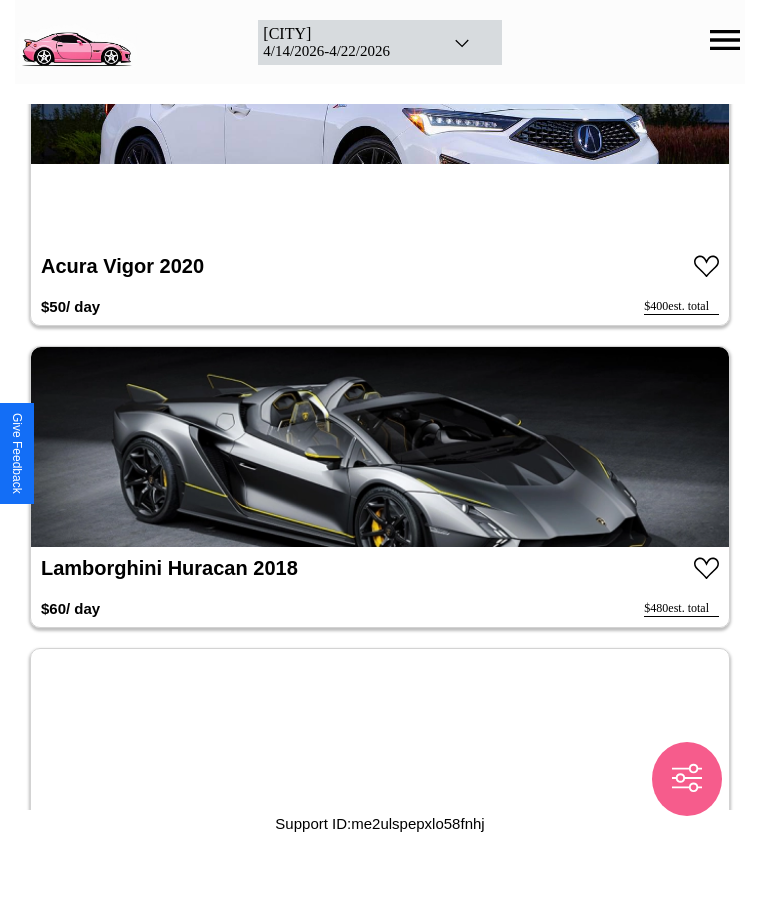 scroll, scrollTop: 13408, scrollLeft: 0, axis: vertical 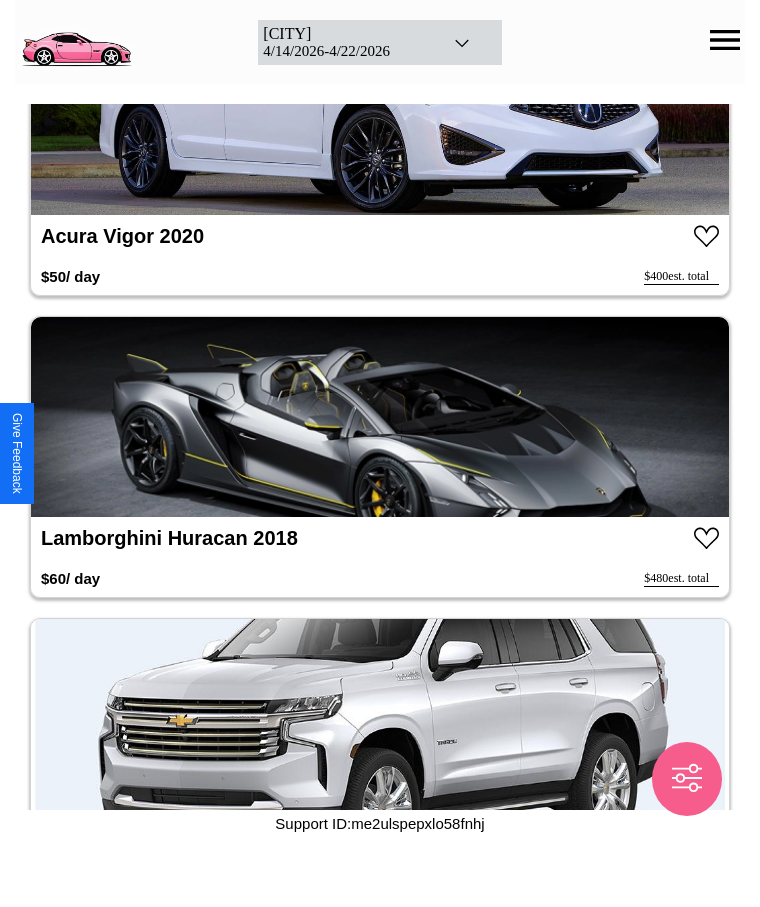 click at bounding box center [380, 417] 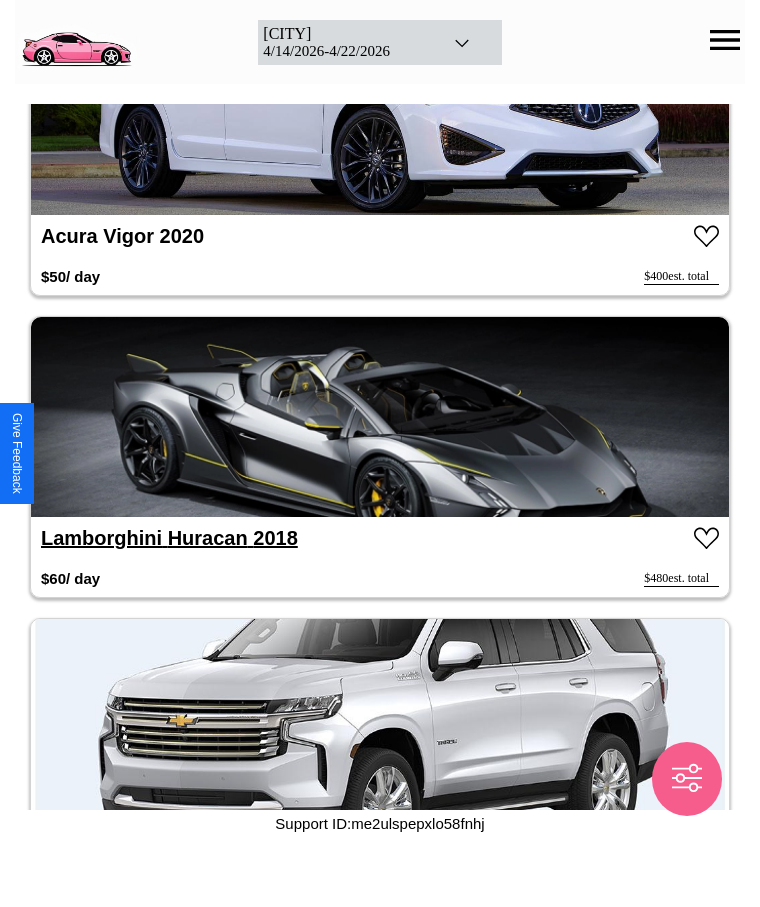click on "Lamborghini   Huracan   2018" at bounding box center (169, 538) 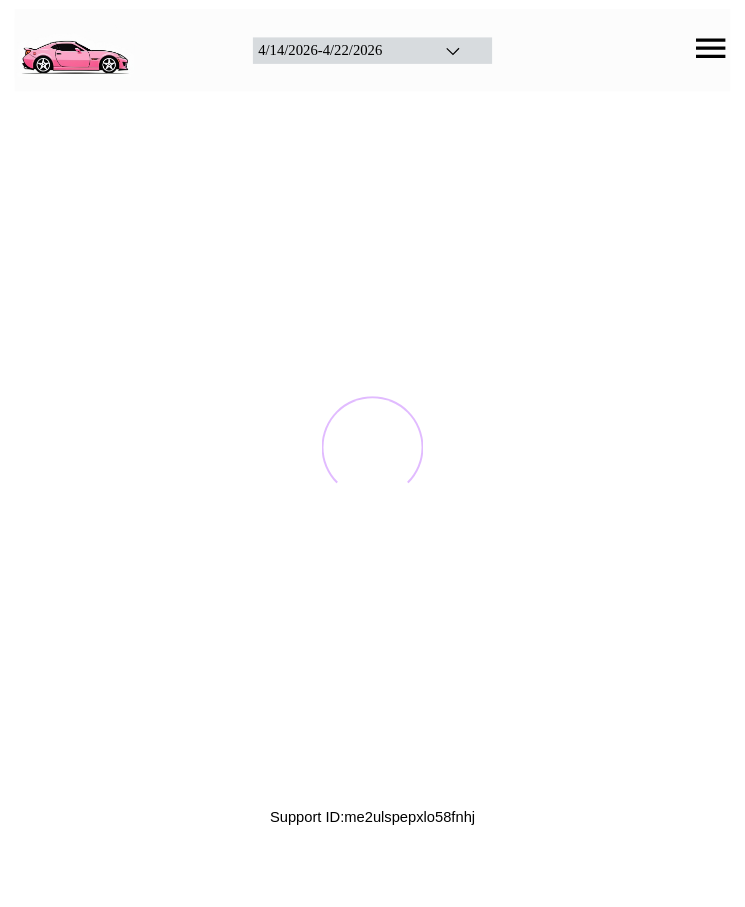 scroll, scrollTop: 0, scrollLeft: 0, axis: both 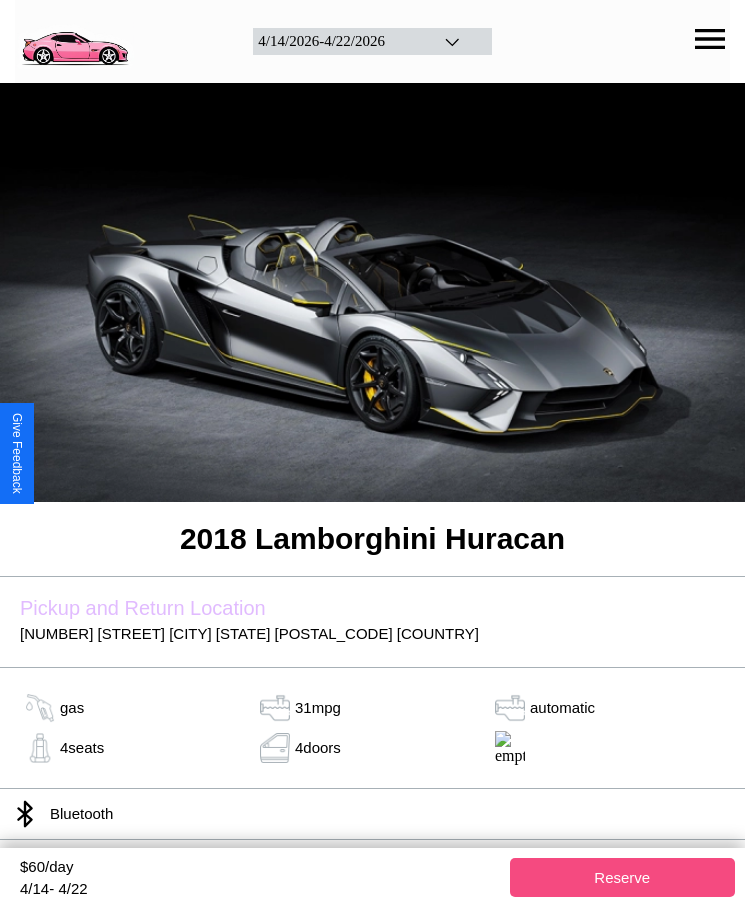 click on "Reserve" at bounding box center [623, 877] 